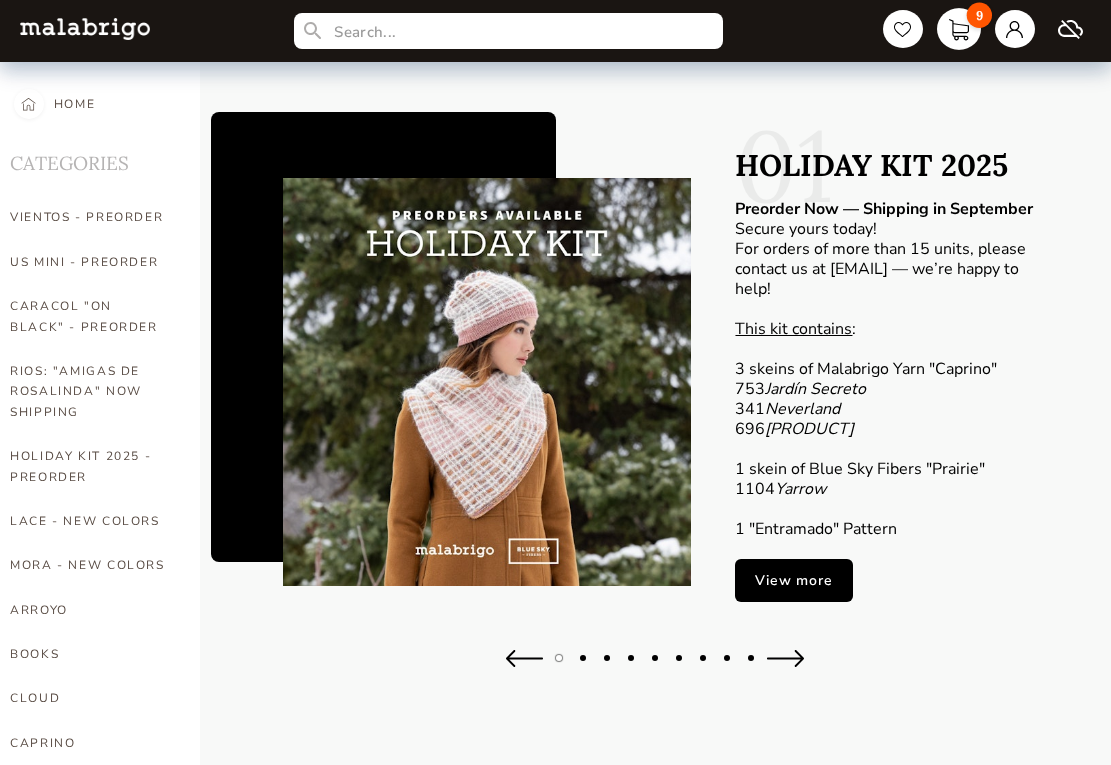 scroll, scrollTop: 0, scrollLeft: 0, axis: both 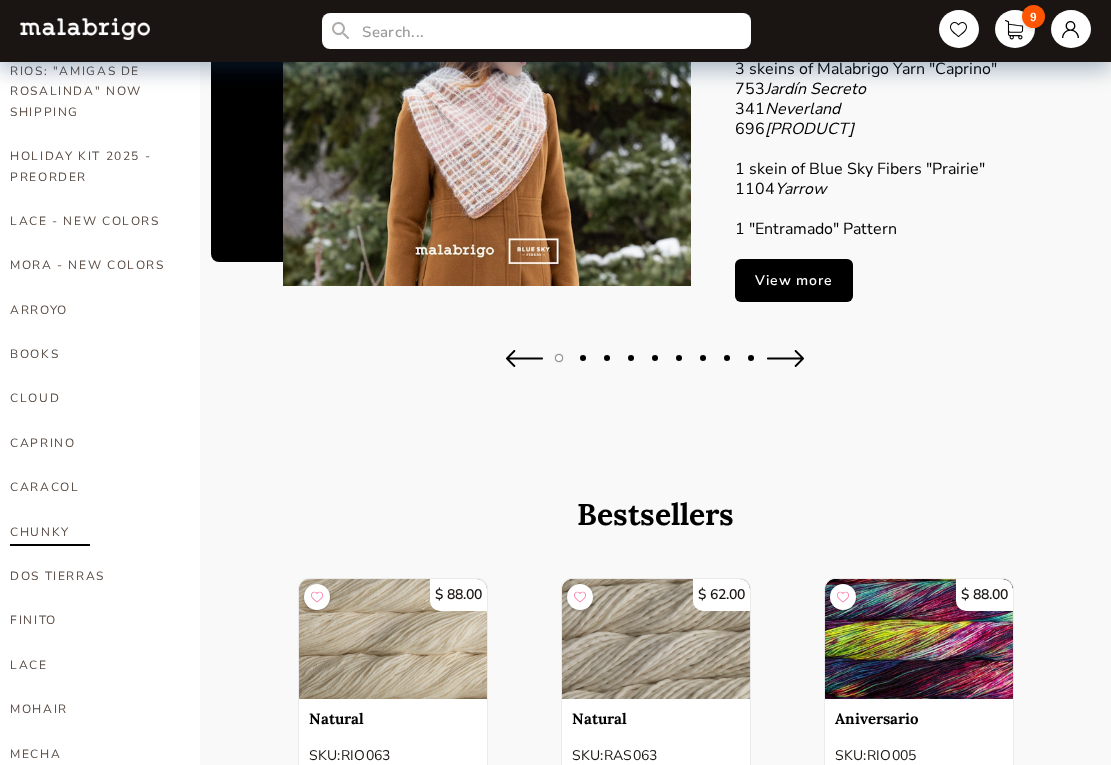 click on "CHUNKY" at bounding box center [90, 532] 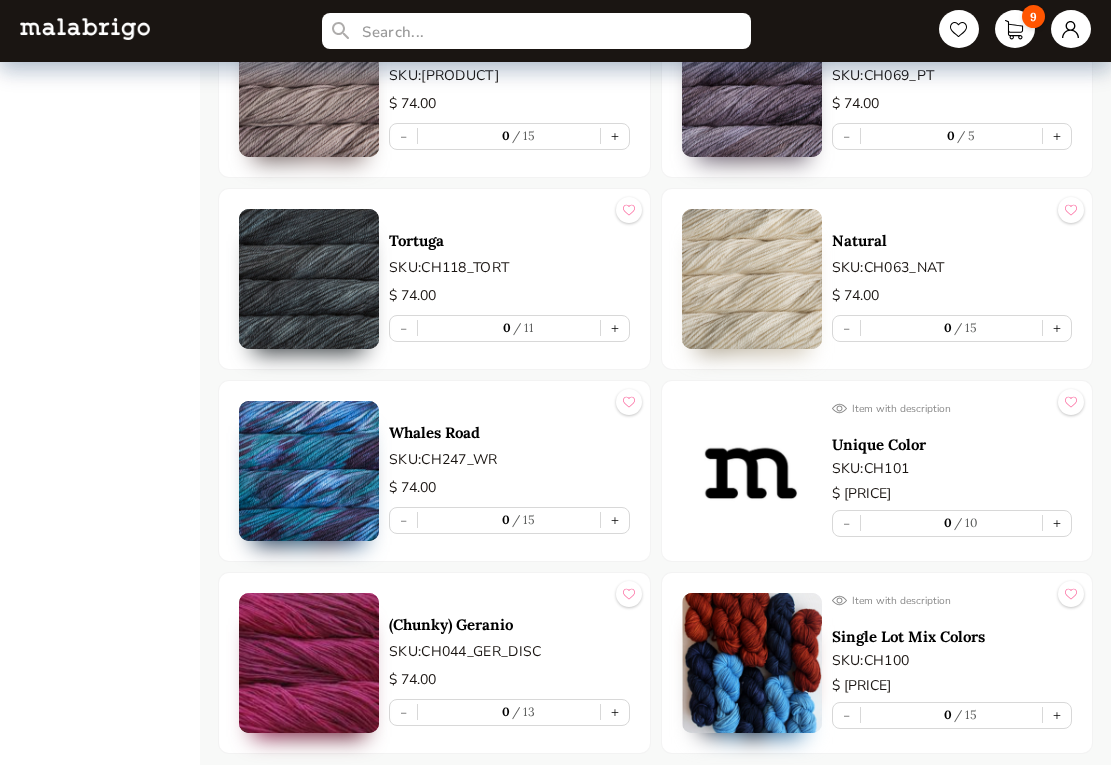 scroll, scrollTop: 5677, scrollLeft: 0, axis: vertical 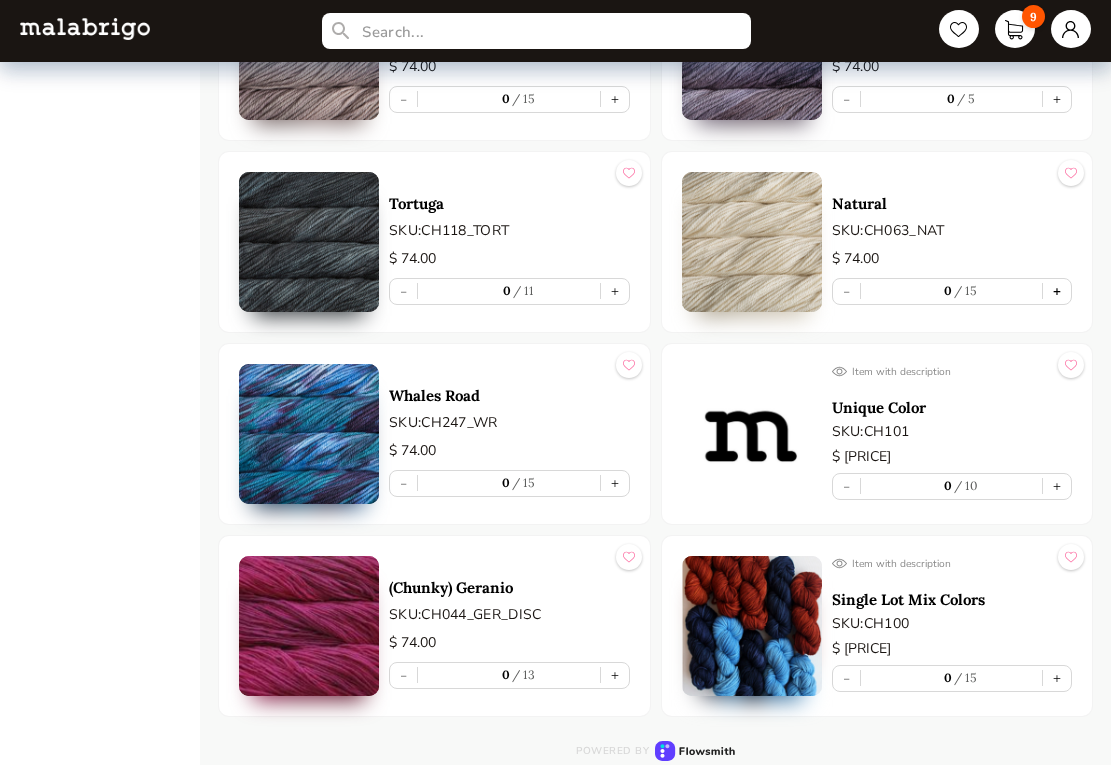 click on "+" at bounding box center [1057, 291] 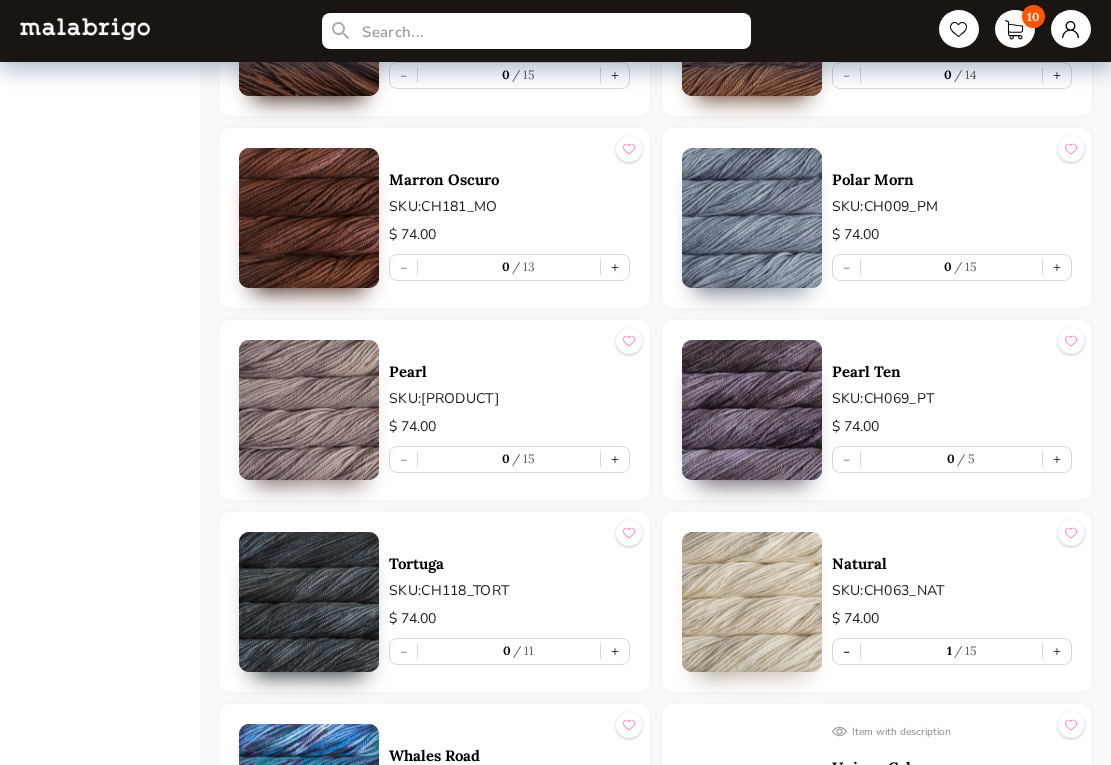 scroll, scrollTop: 5277, scrollLeft: 0, axis: vertical 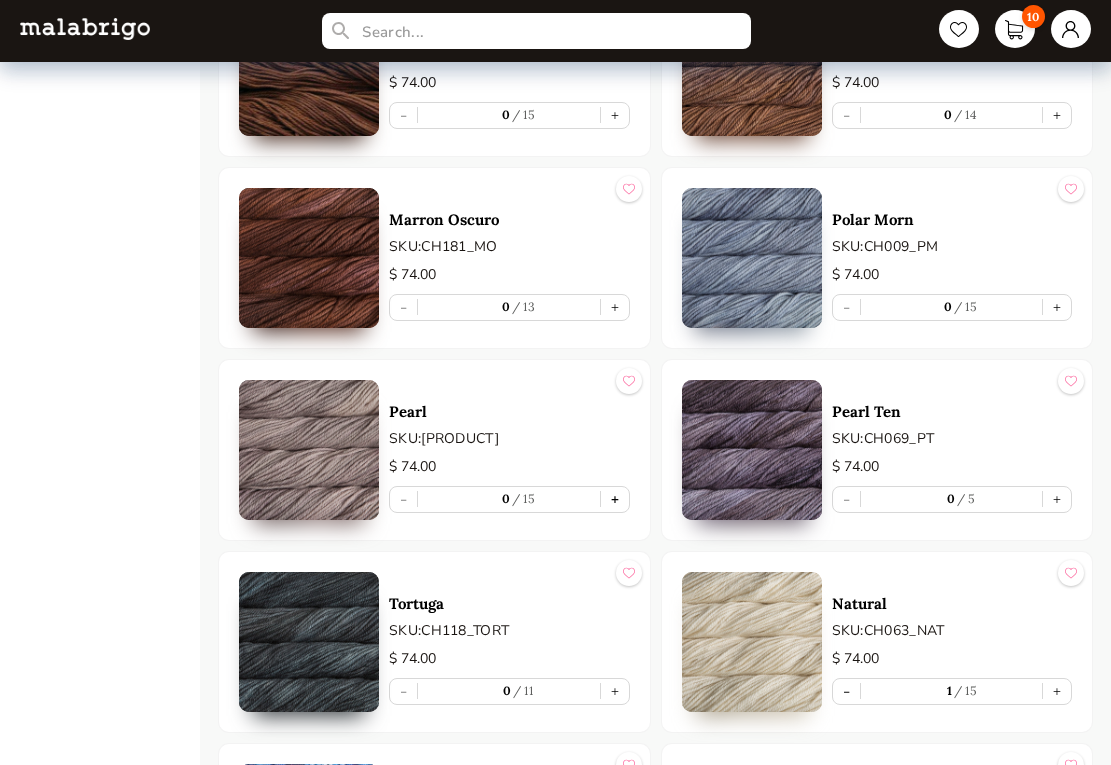 click on "+" at bounding box center (615, 499) 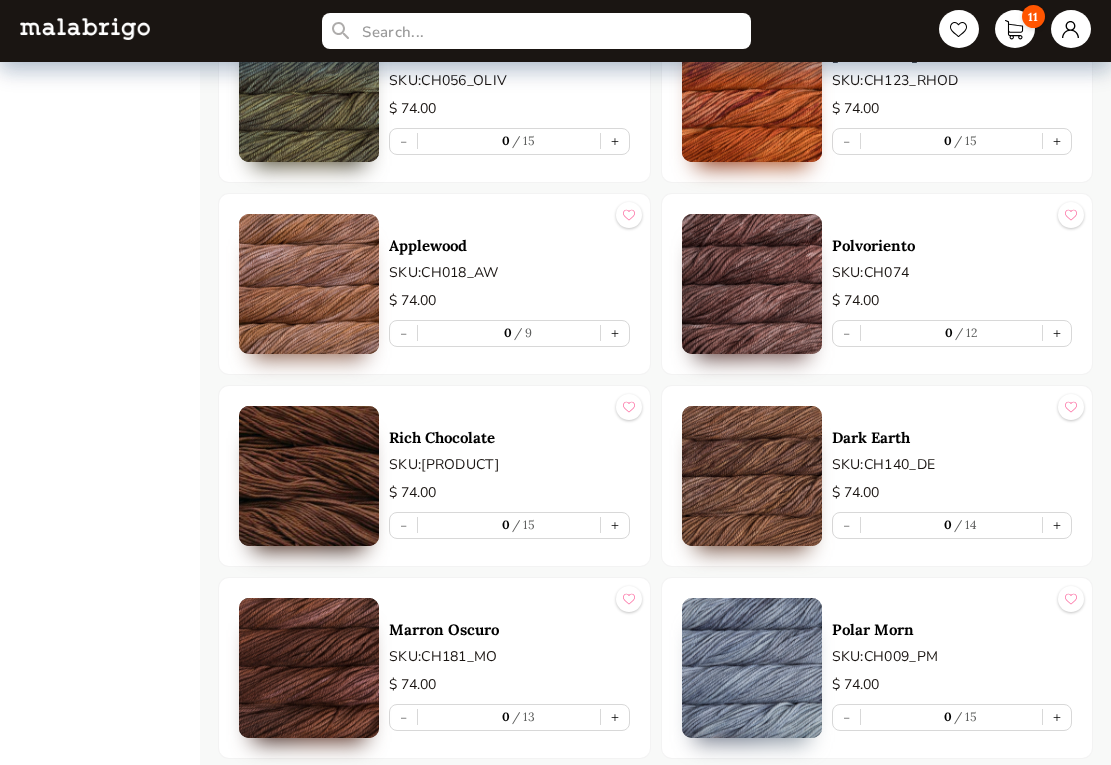 scroll, scrollTop: 4777, scrollLeft: 0, axis: vertical 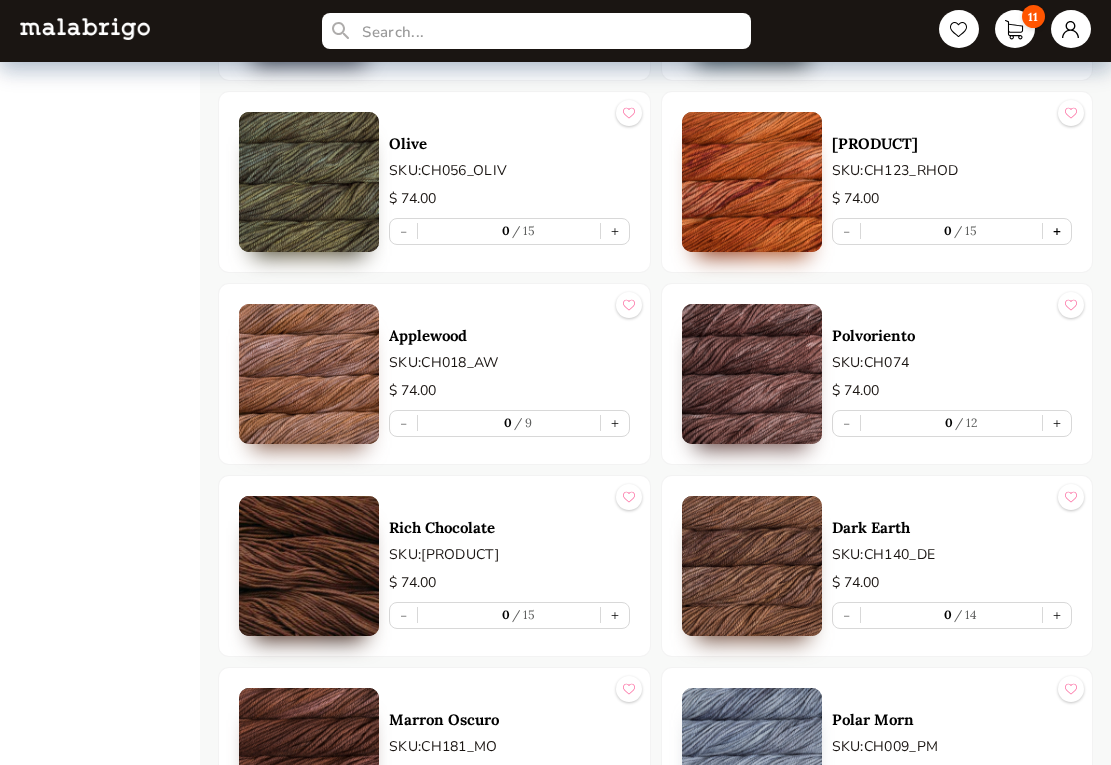 click on "+" at bounding box center [1057, 231] 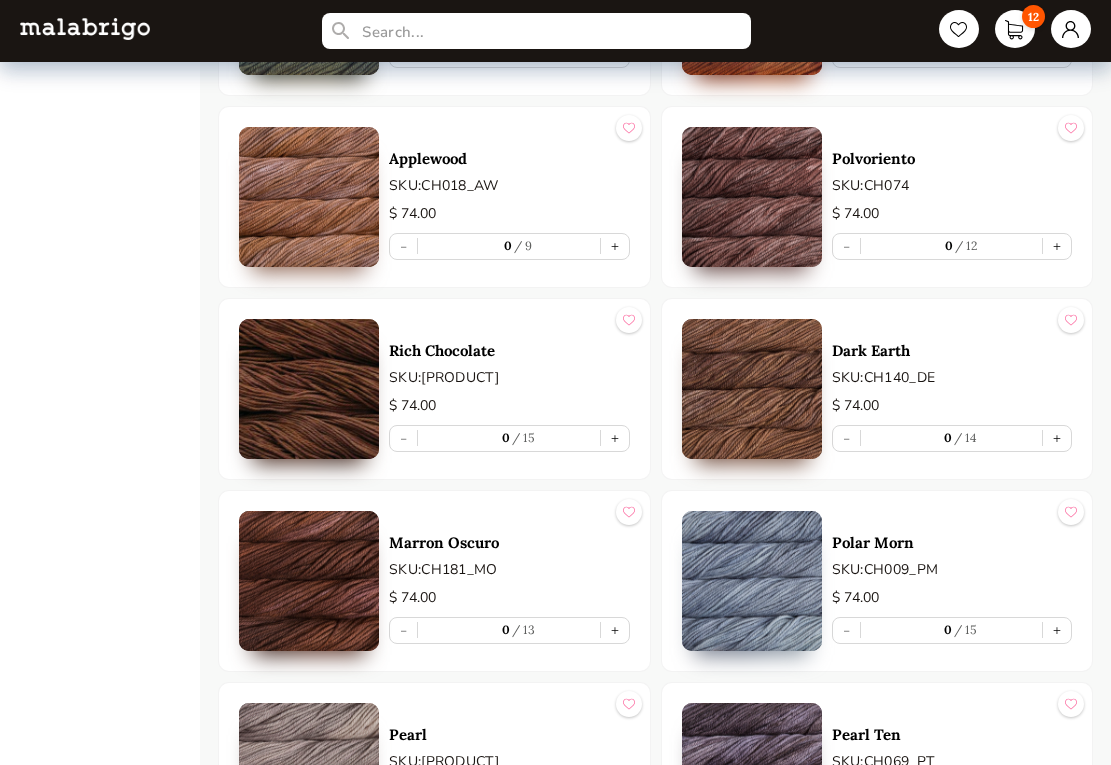 scroll, scrollTop: 4977, scrollLeft: 0, axis: vertical 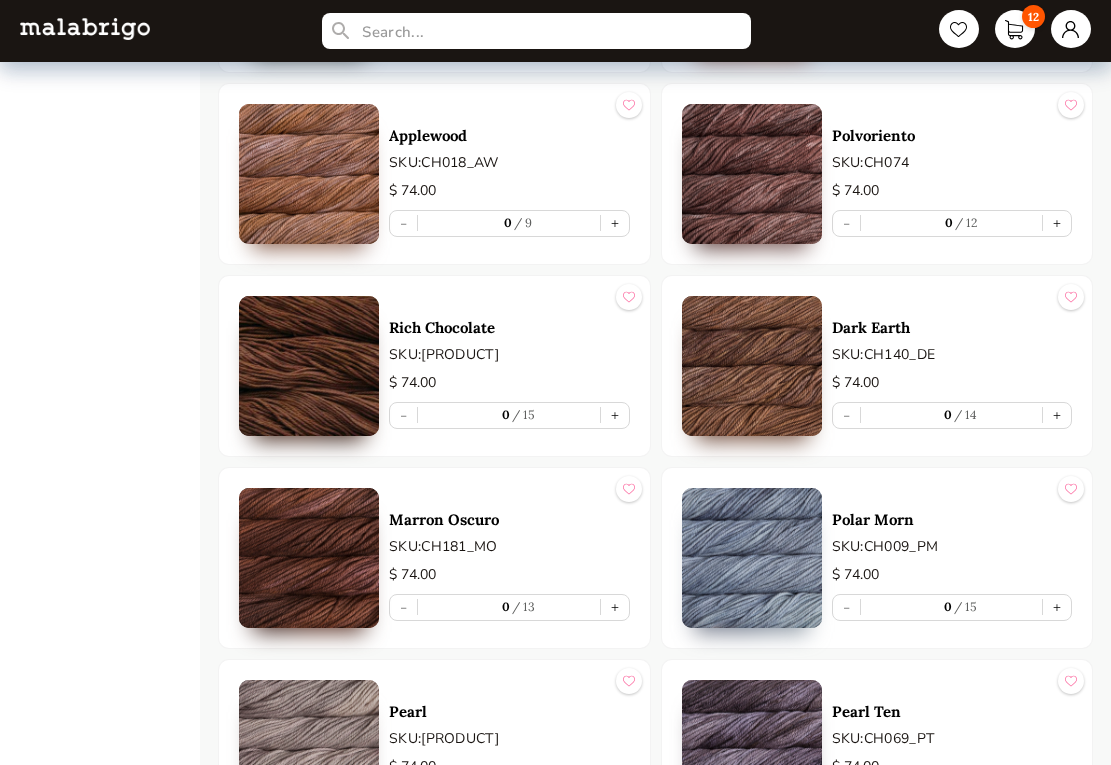 click on "$   74.00" at bounding box center (952, 767) 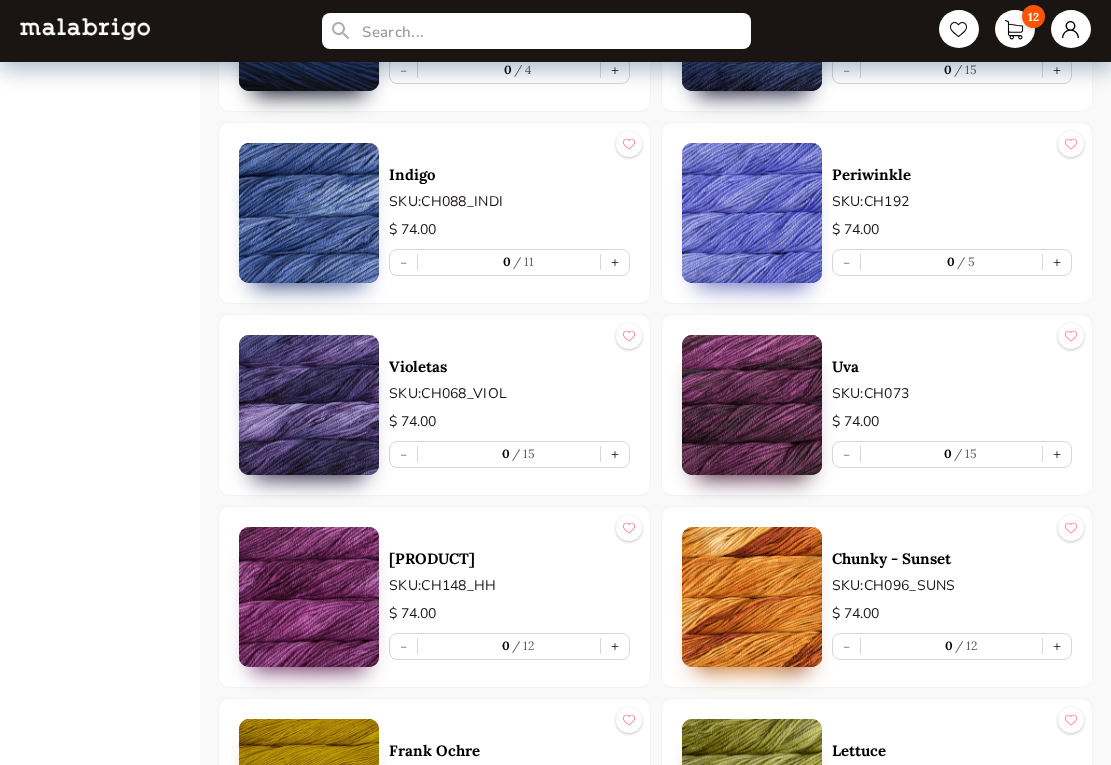 scroll, scrollTop: 3377, scrollLeft: 0, axis: vertical 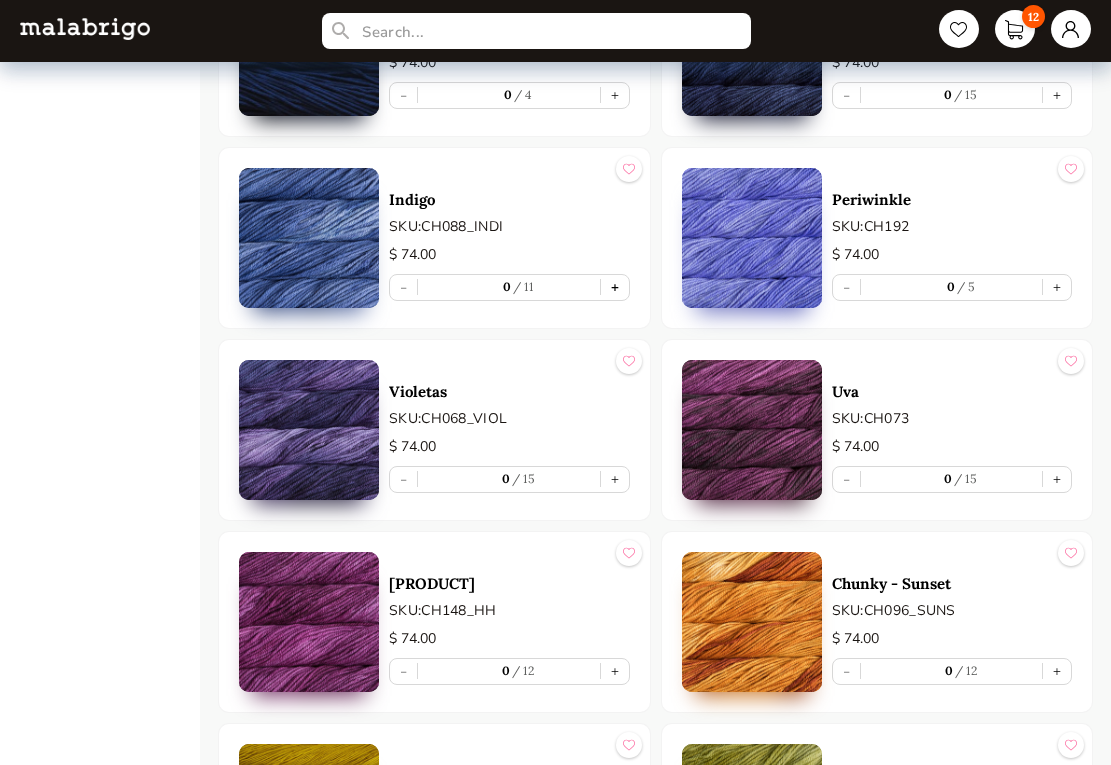 click on "+" at bounding box center [615, 287] 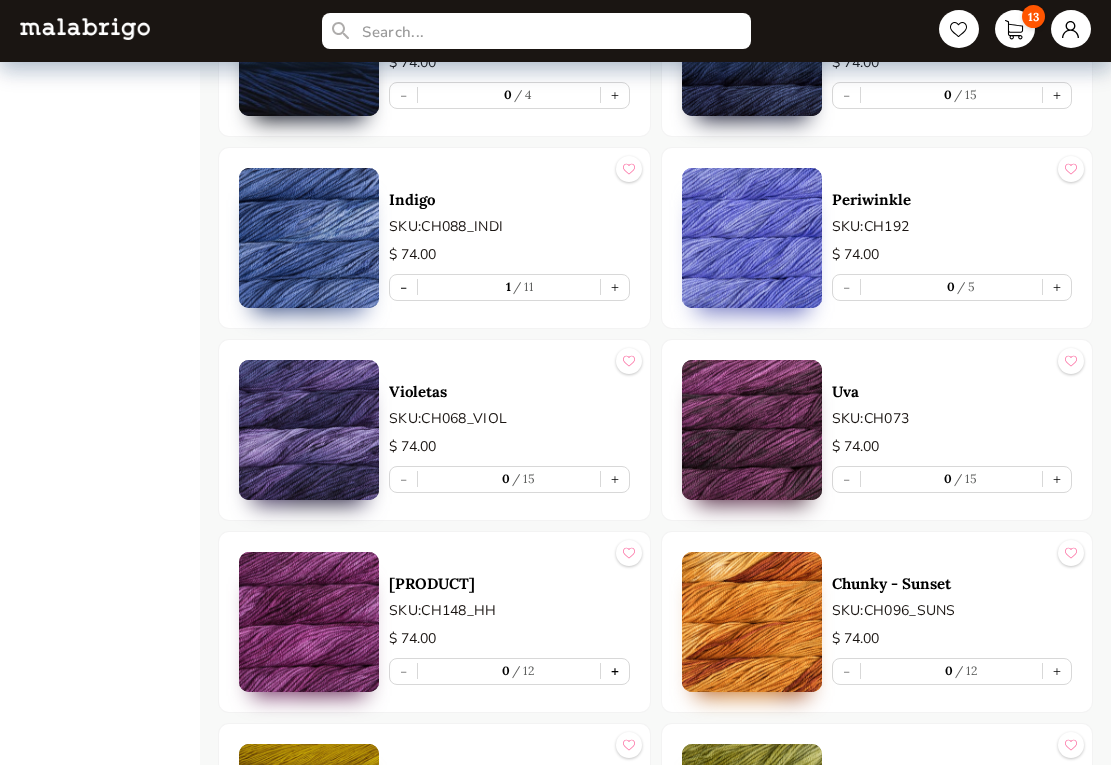 click on "+" at bounding box center (615, 671) 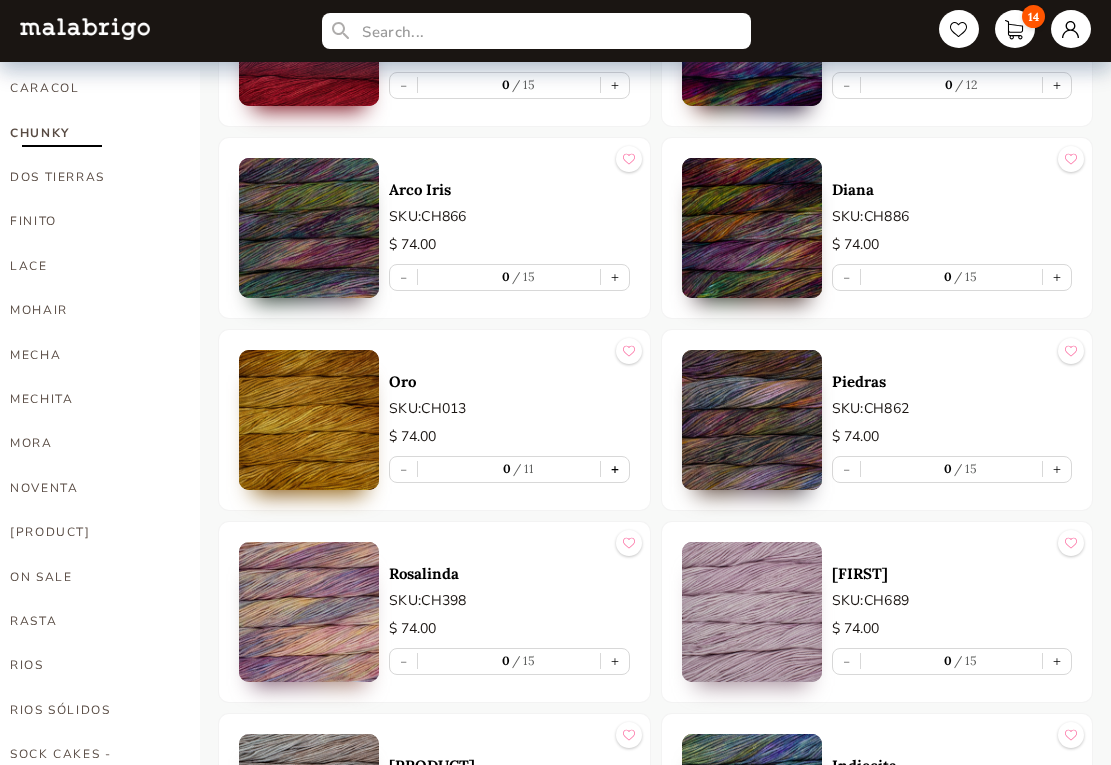 scroll, scrollTop: 677, scrollLeft: 0, axis: vertical 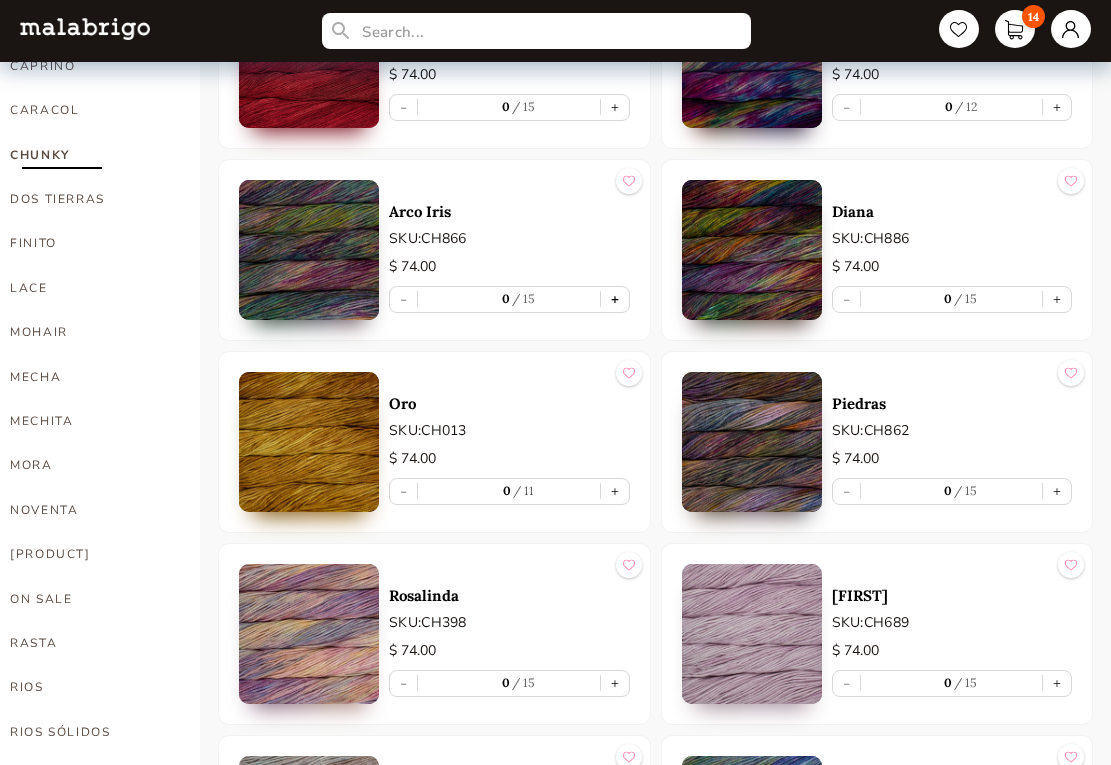 click on "+" at bounding box center (615, 299) 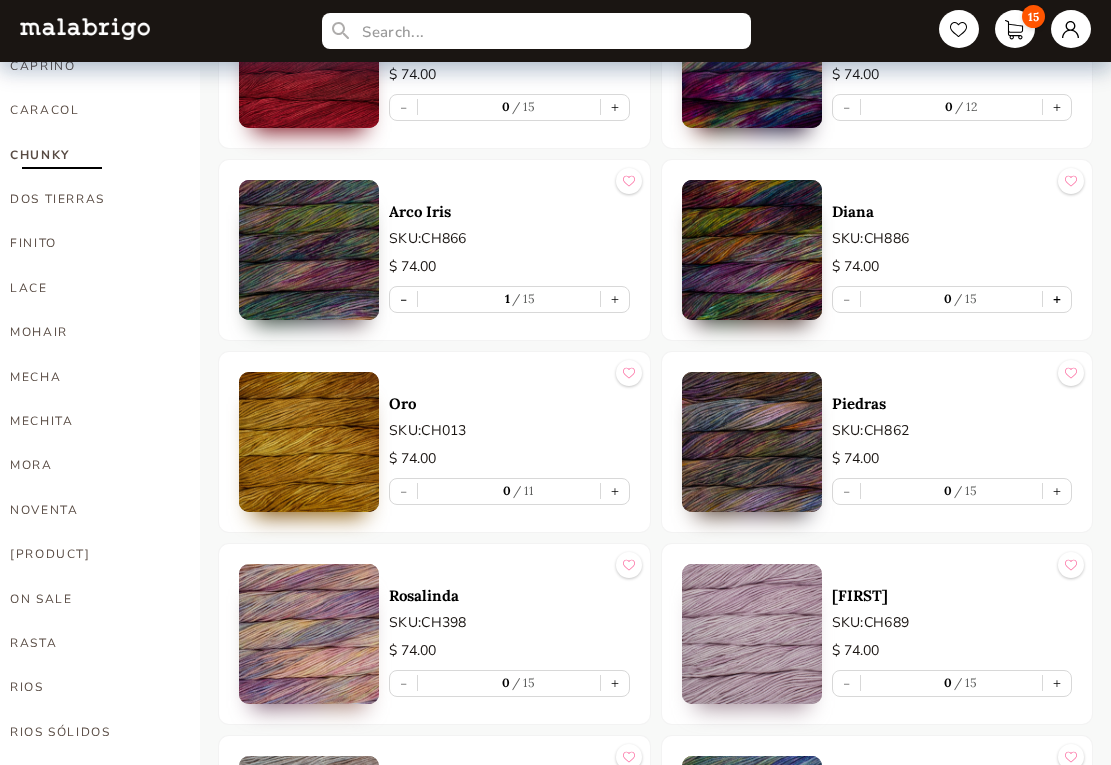 click on "+" at bounding box center (1057, 299) 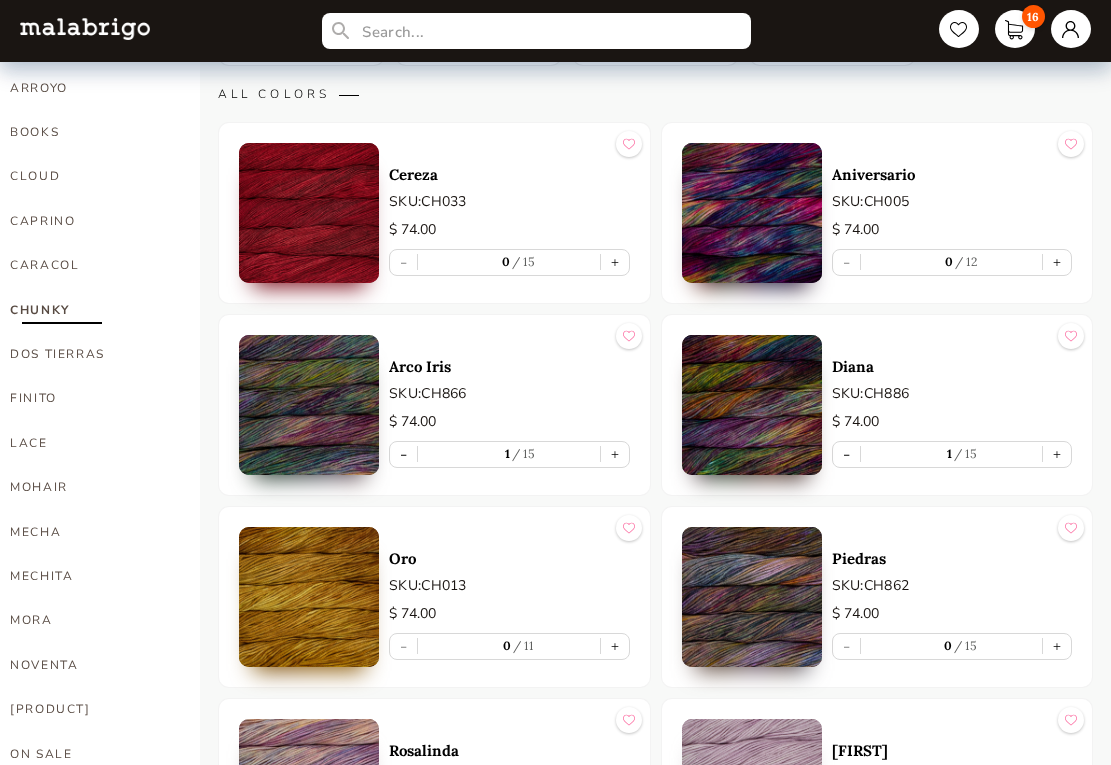 scroll, scrollTop: 477, scrollLeft: 0, axis: vertical 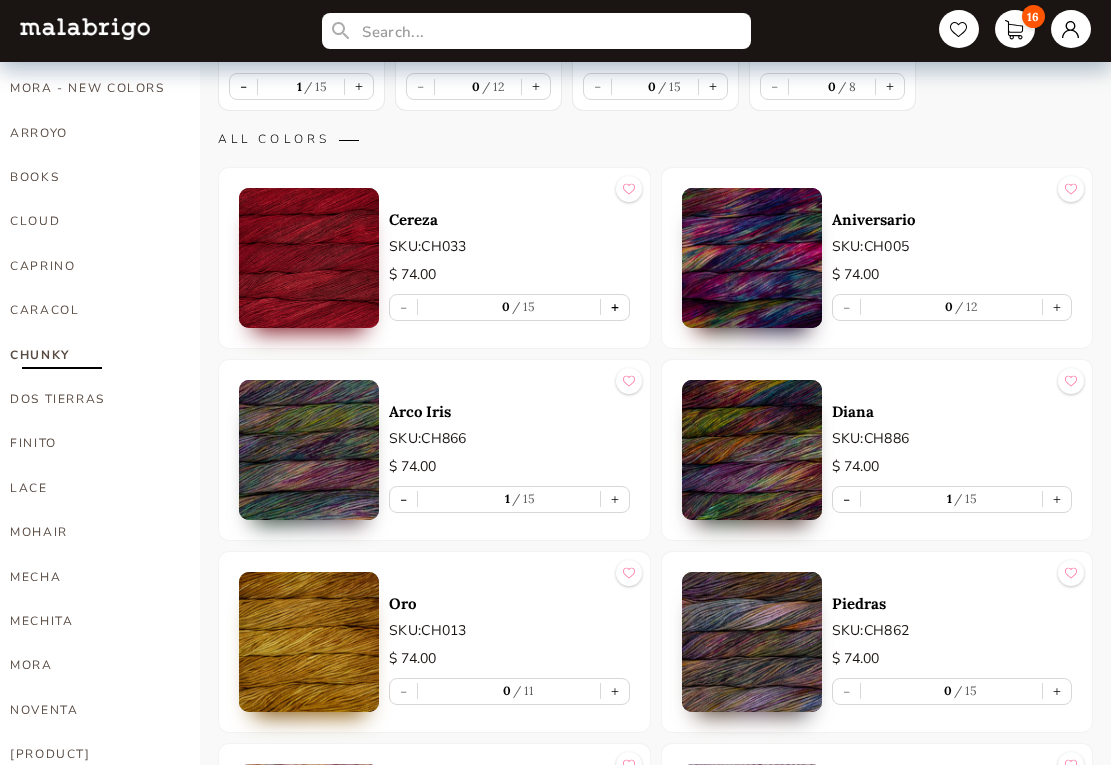 click on "+" at bounding box center (615, 307) 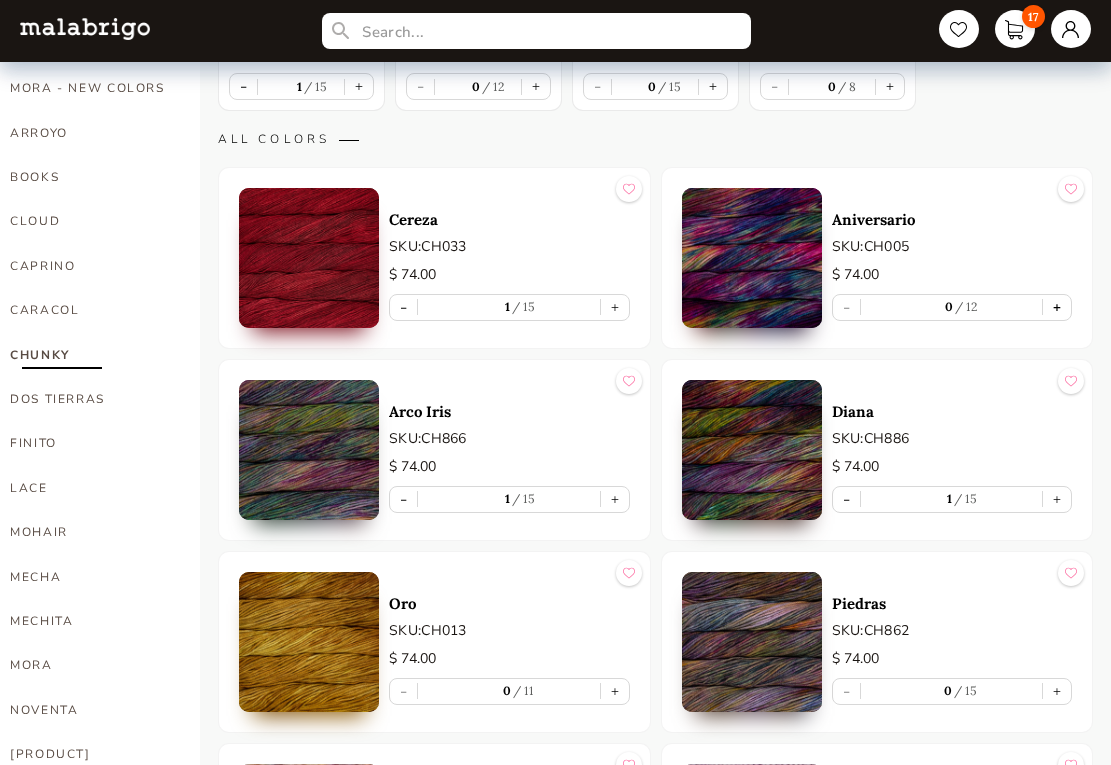 click on "+" at bounding box center [1057, 307] 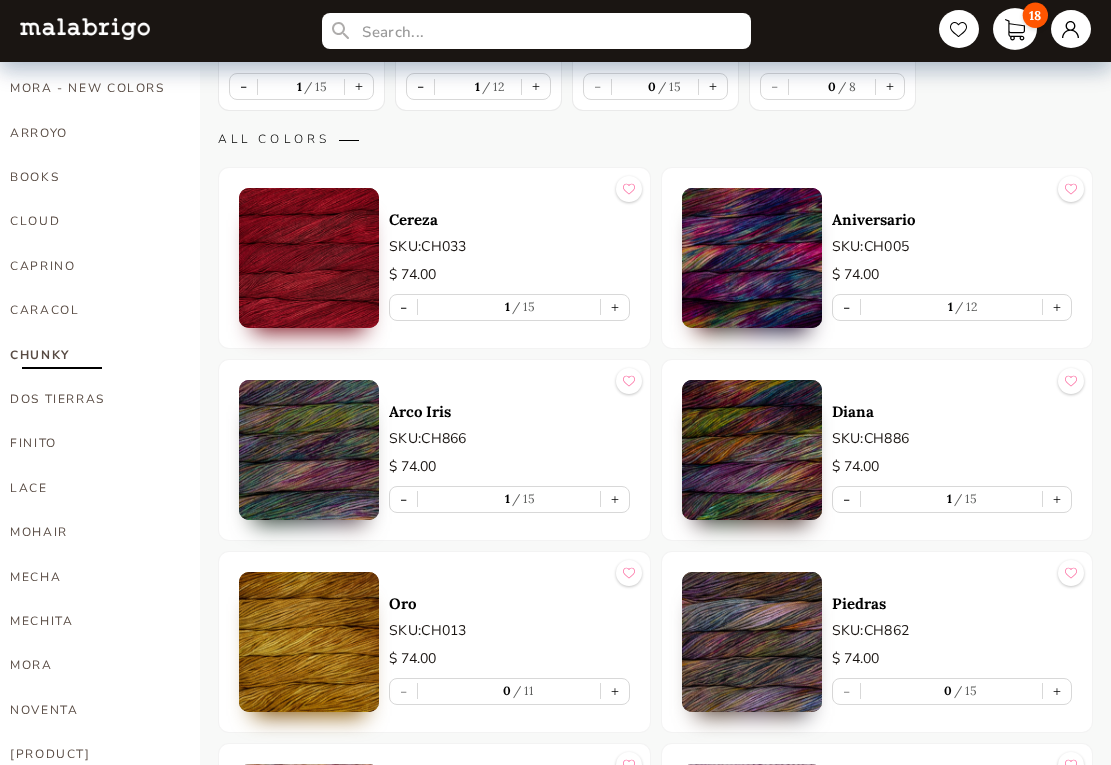 click on "18" at bounding box center [1015, 29] 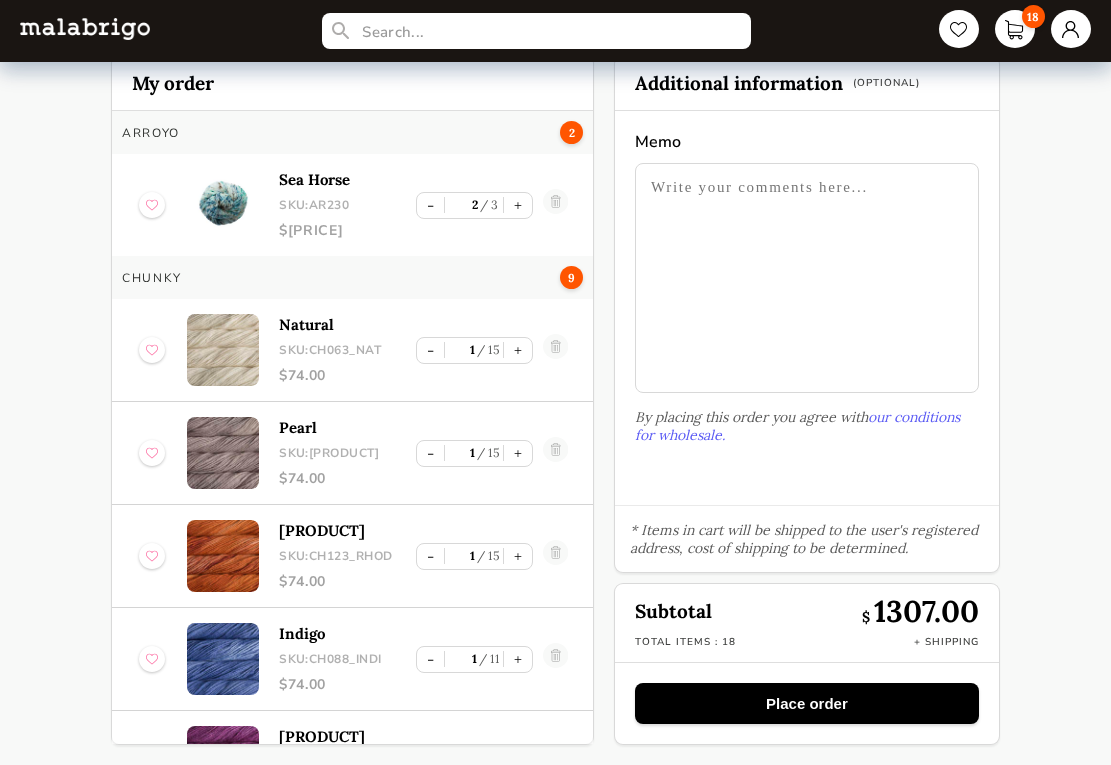 scroll, scrollTop: 108, scrollLeft: 0, axis: vertical 